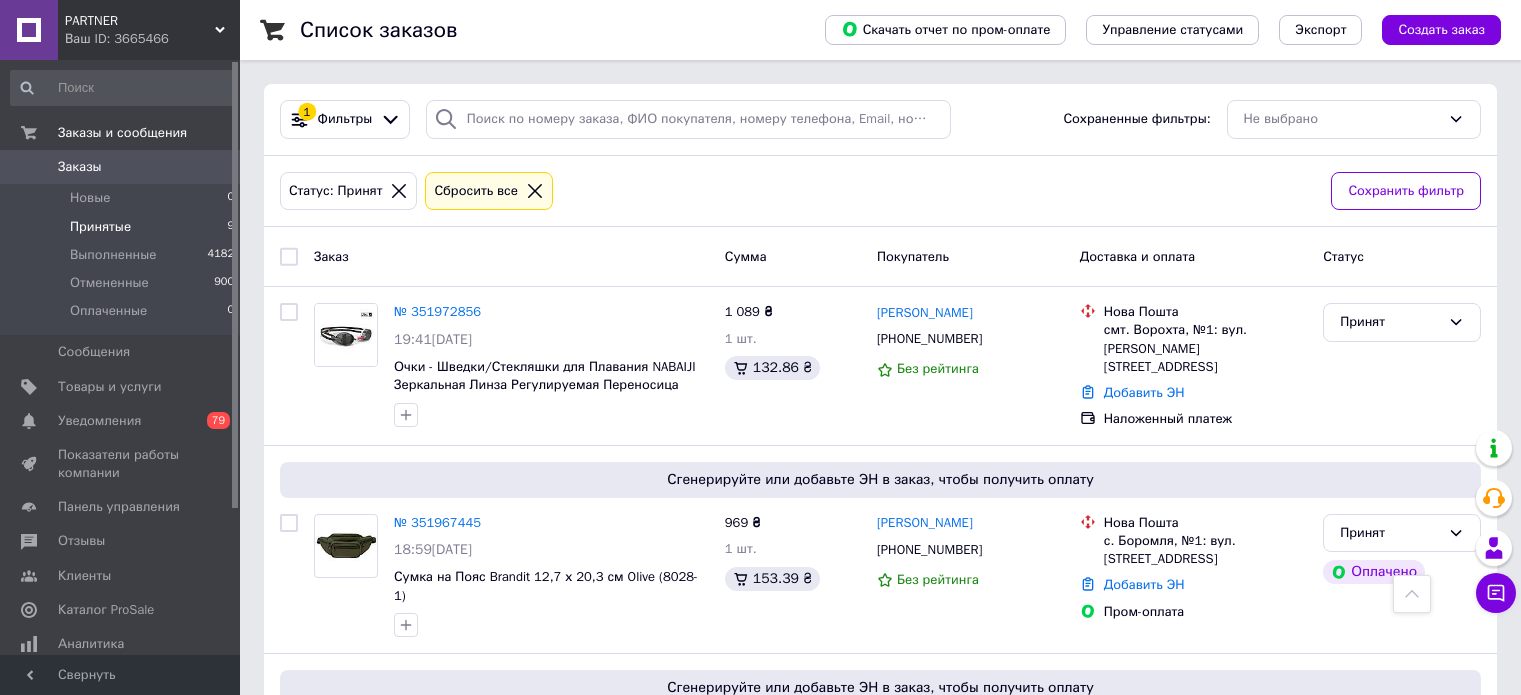 scroll, scrollTop: 1147, scrollLeft: 0, axis: vertical 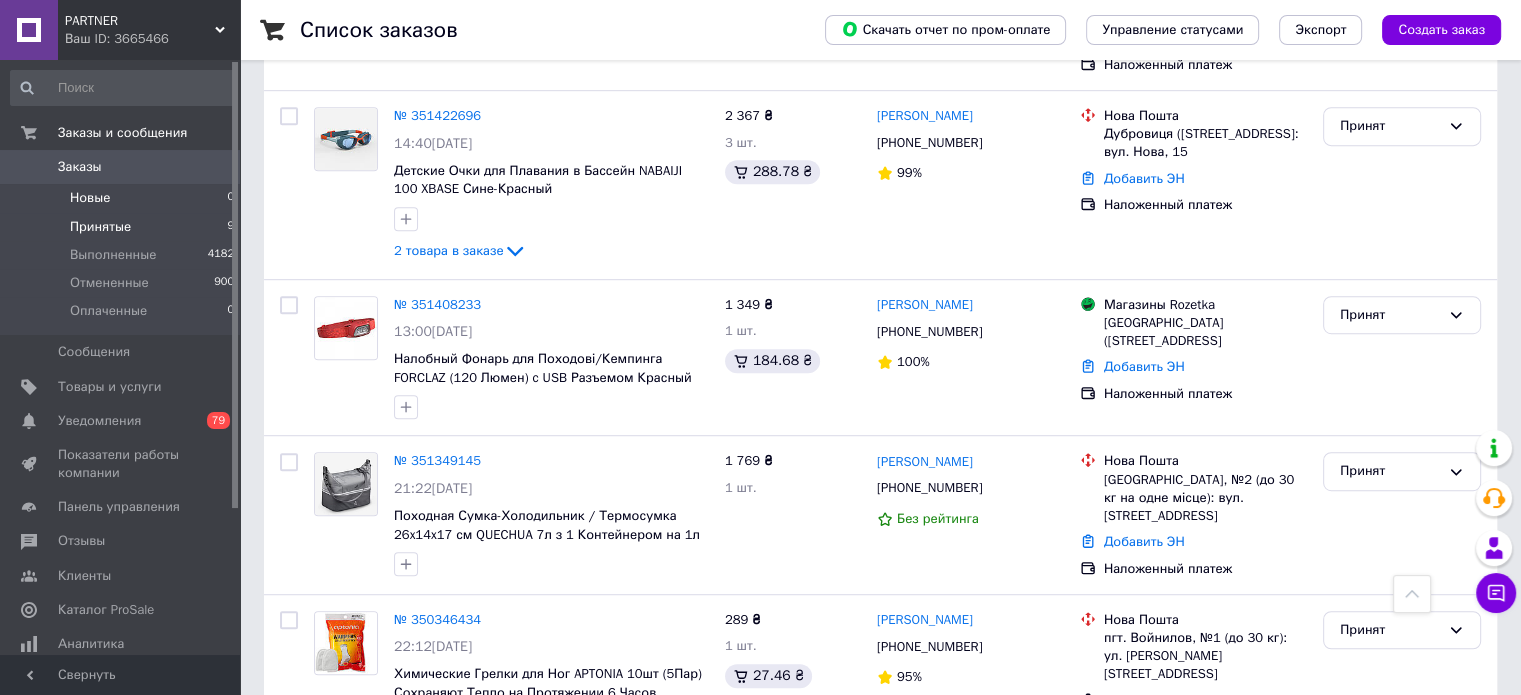 click on "Новые" at bounding box center (90, 198) 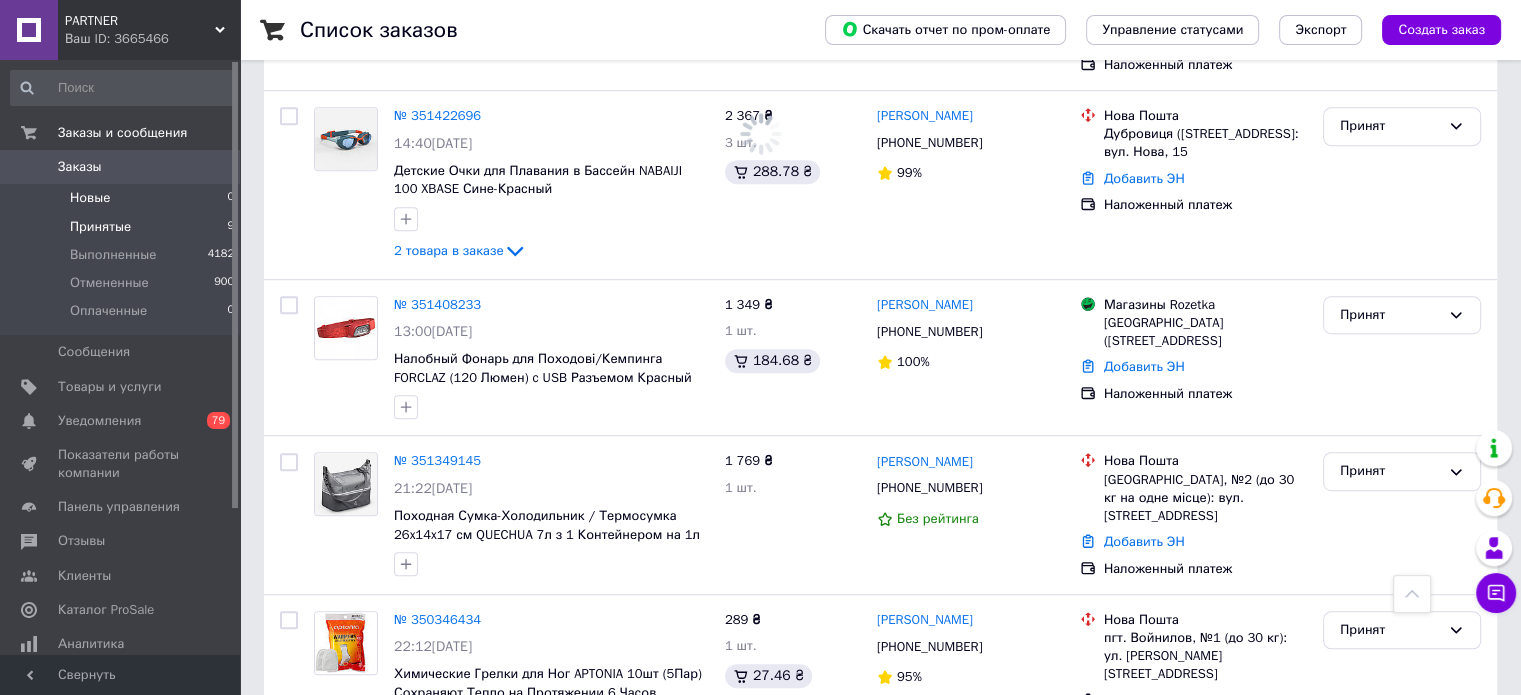 scroll, scrollTop: 0, scrollLeft: 0, axis: both 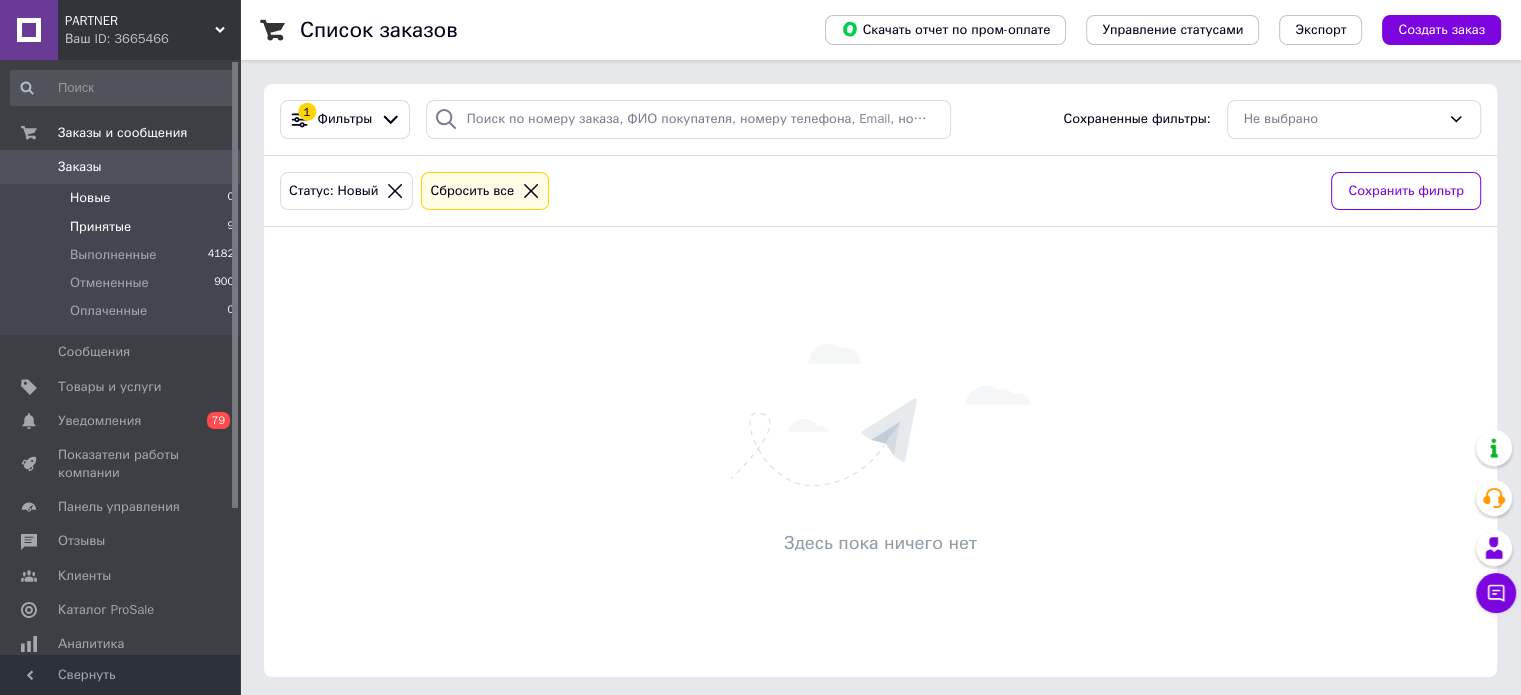 click on "Принятые" at bounding box center (100, 227) 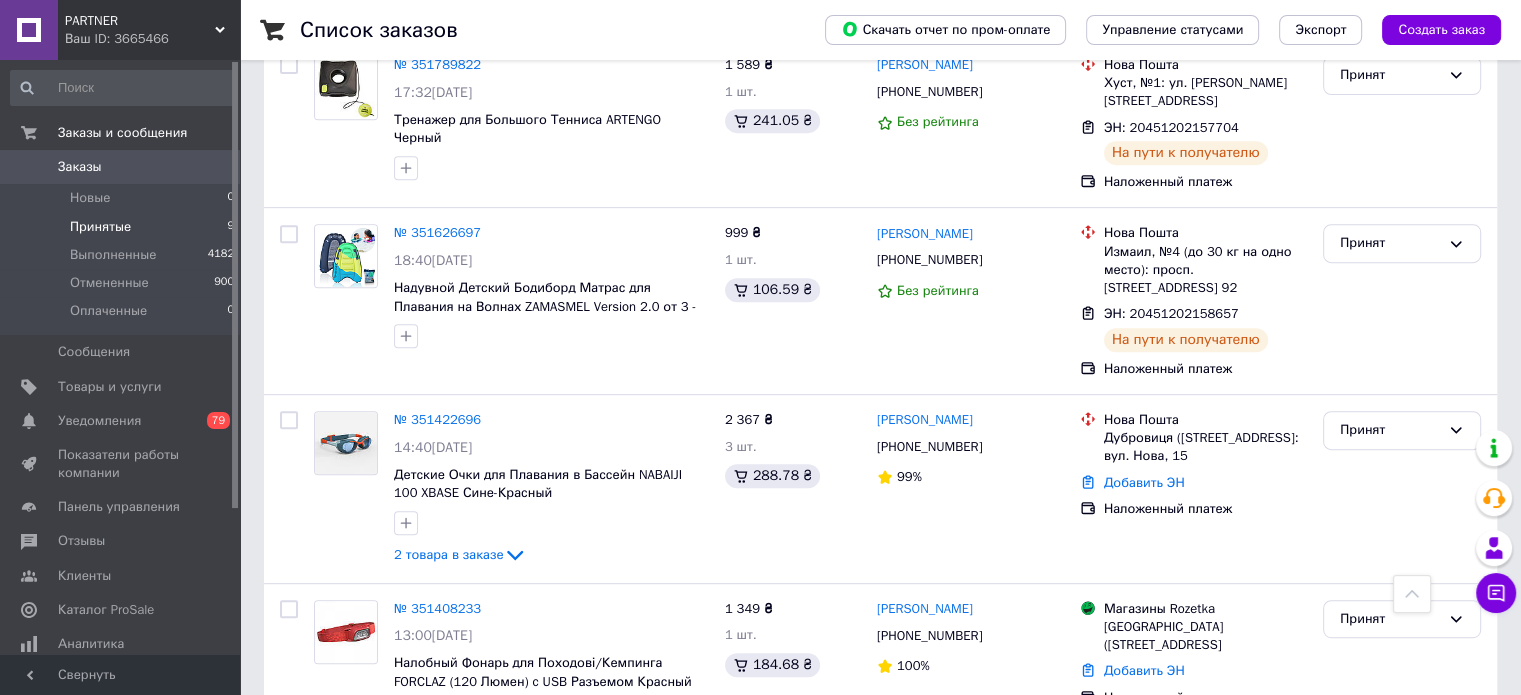 scroll, scrollTop: 1179, scrollLeft: 0, axis: vertical 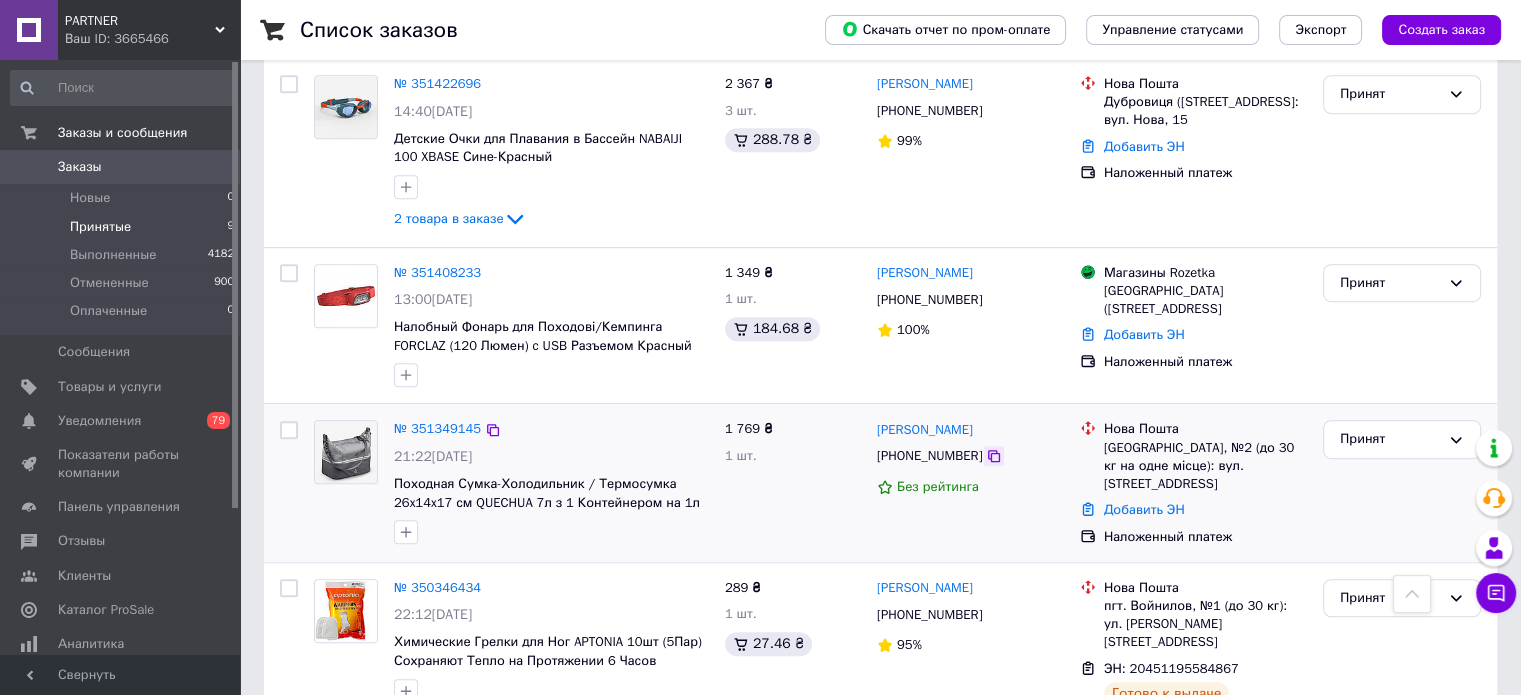 click 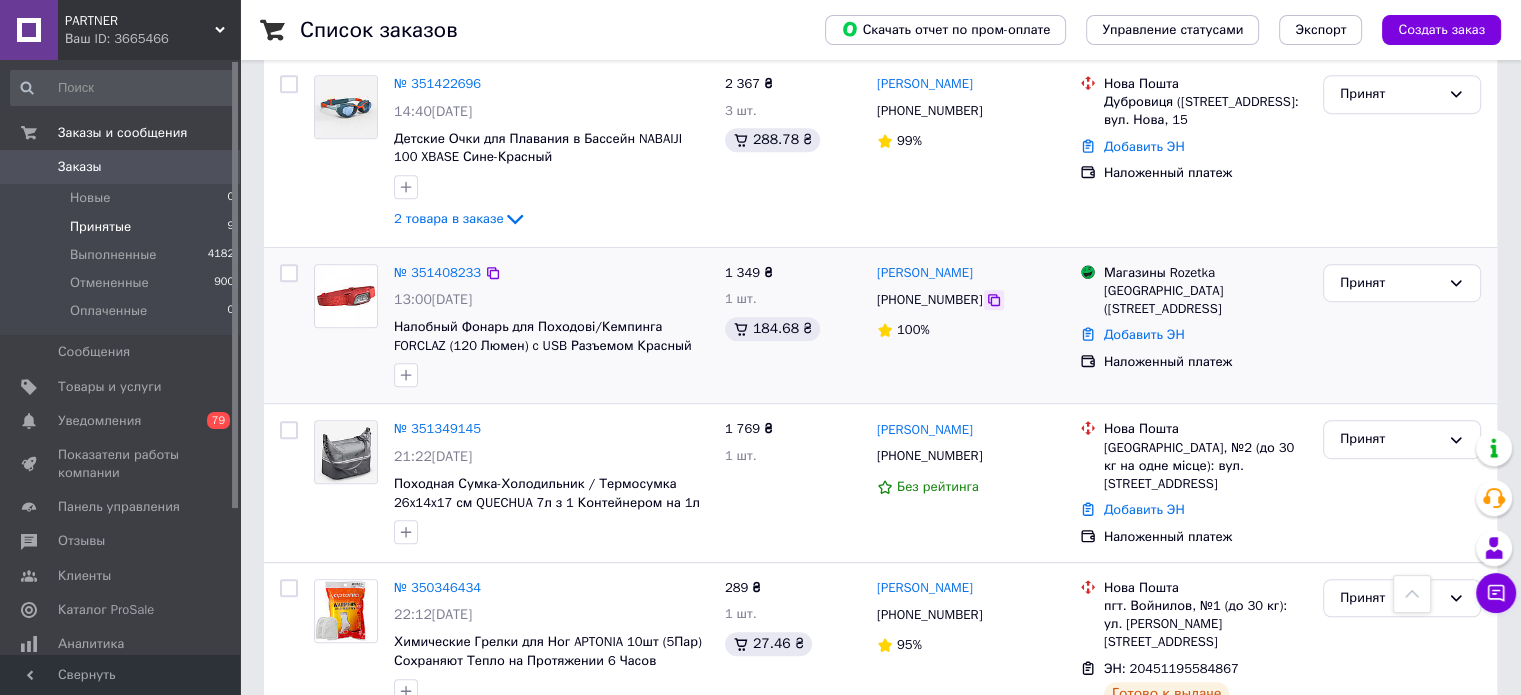 click 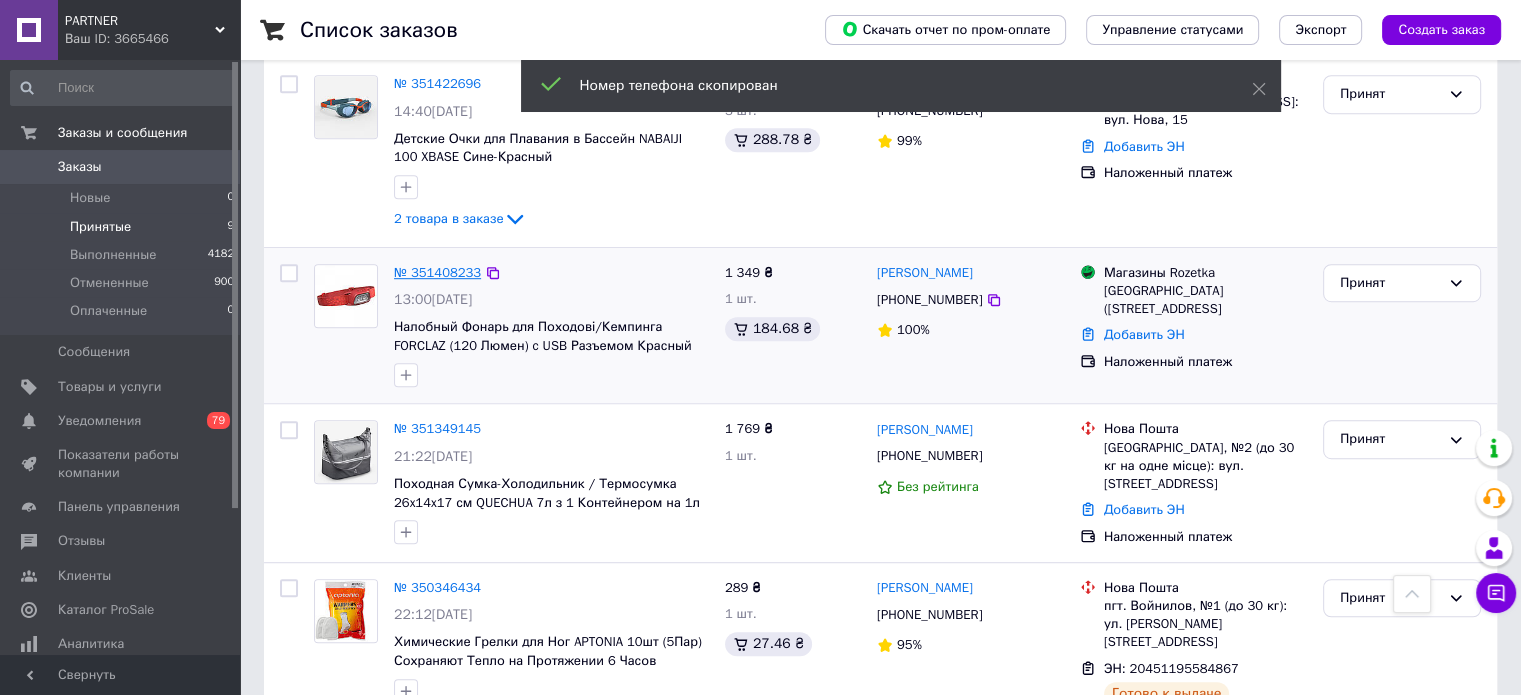 drag, startPoint x: 416, startPoint y: 214, endPoint x: 425, endPoint y: 221, distance: 11.401754 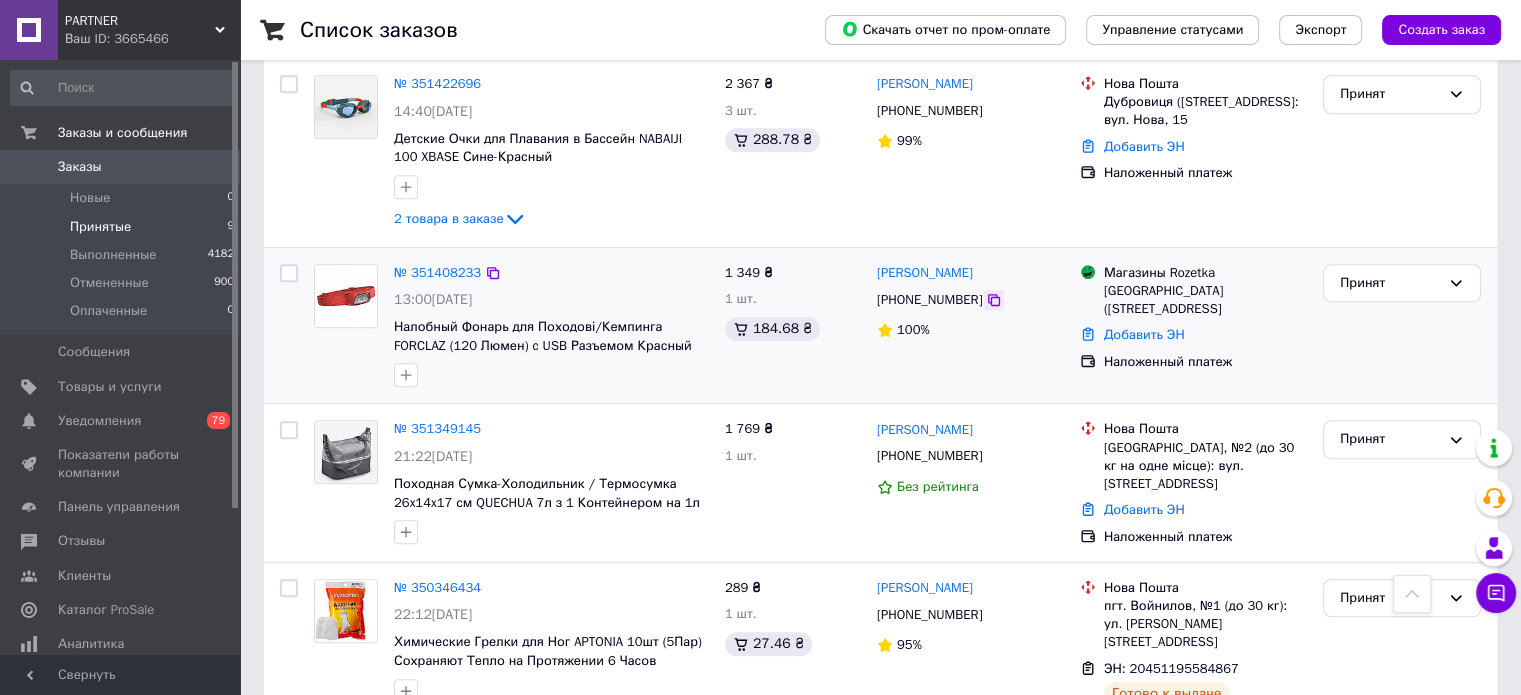 click 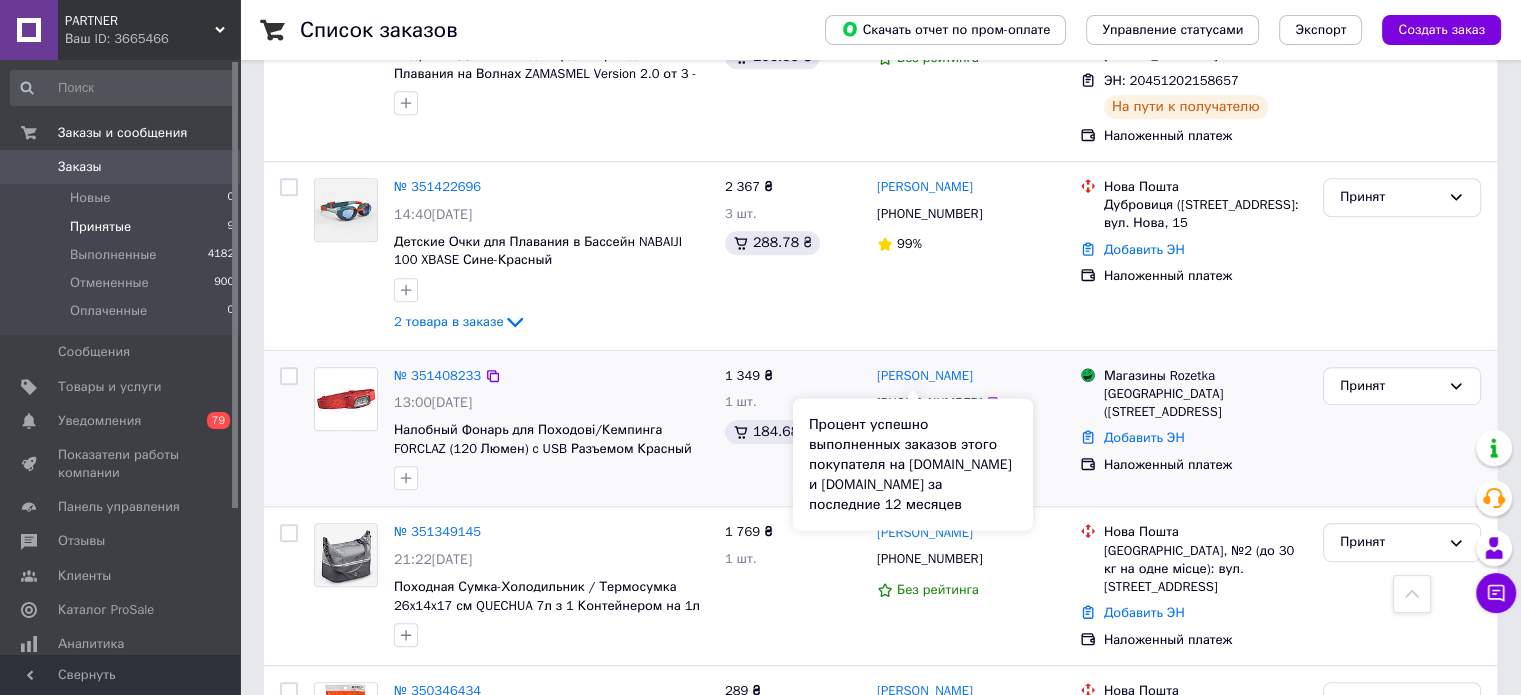 scroll, scrollTop: 979, scrollLeft: 0, axis: vertical 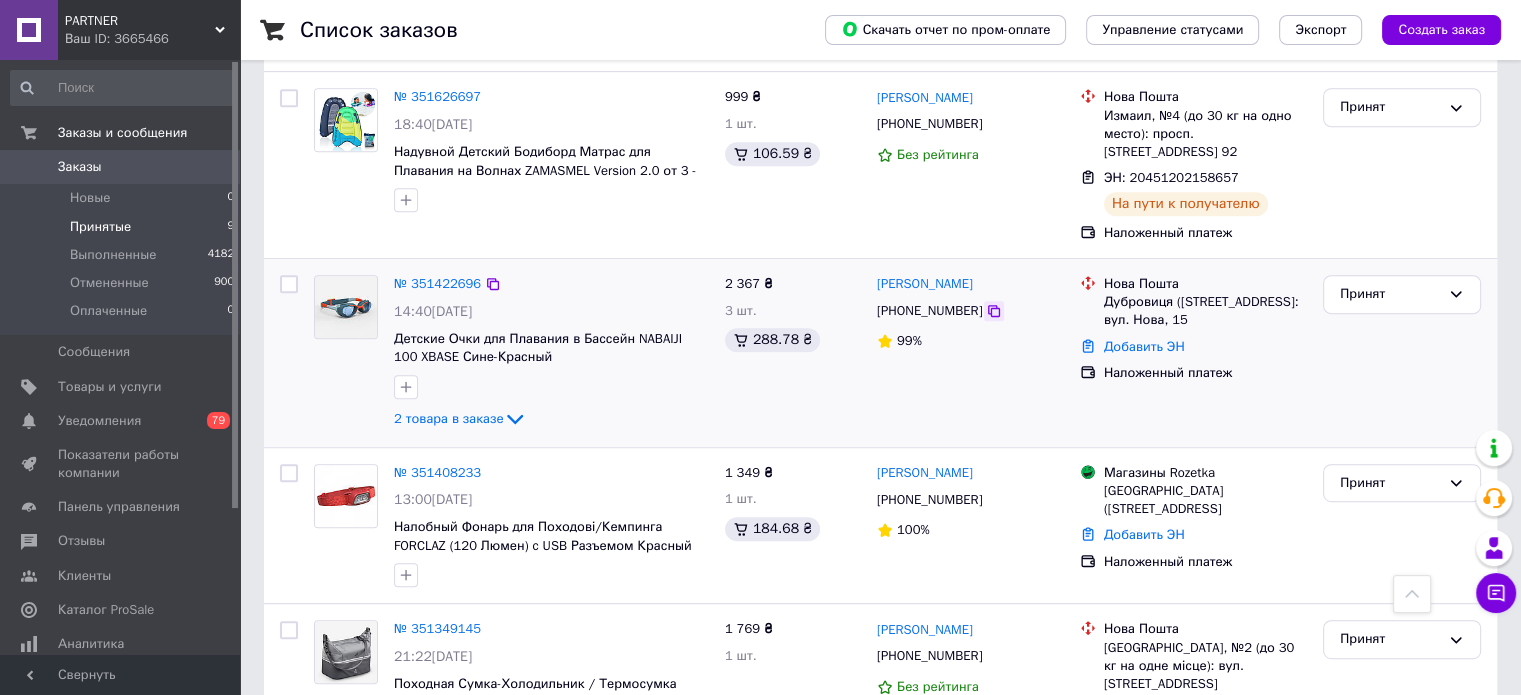 click 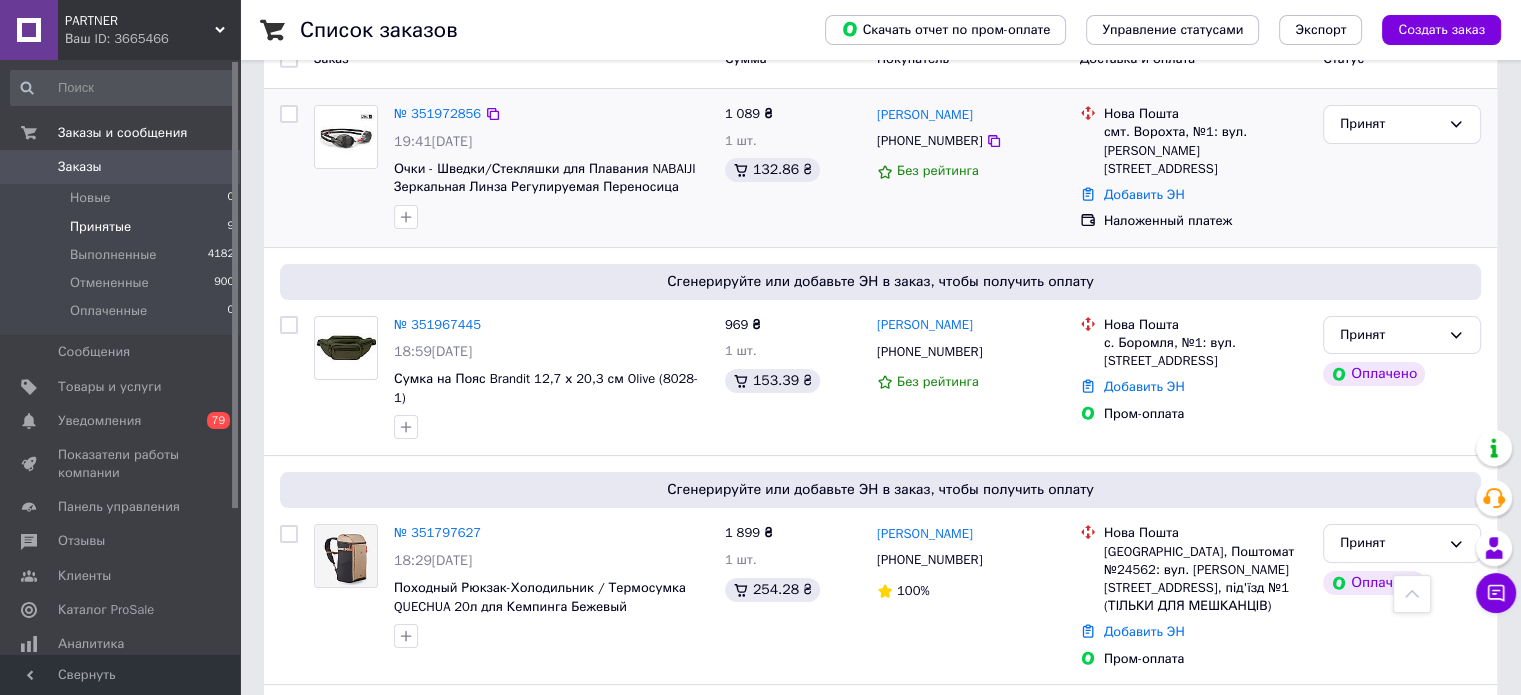 scroll, scrollTop: 79, scrollLeft: 0, axis: vertical 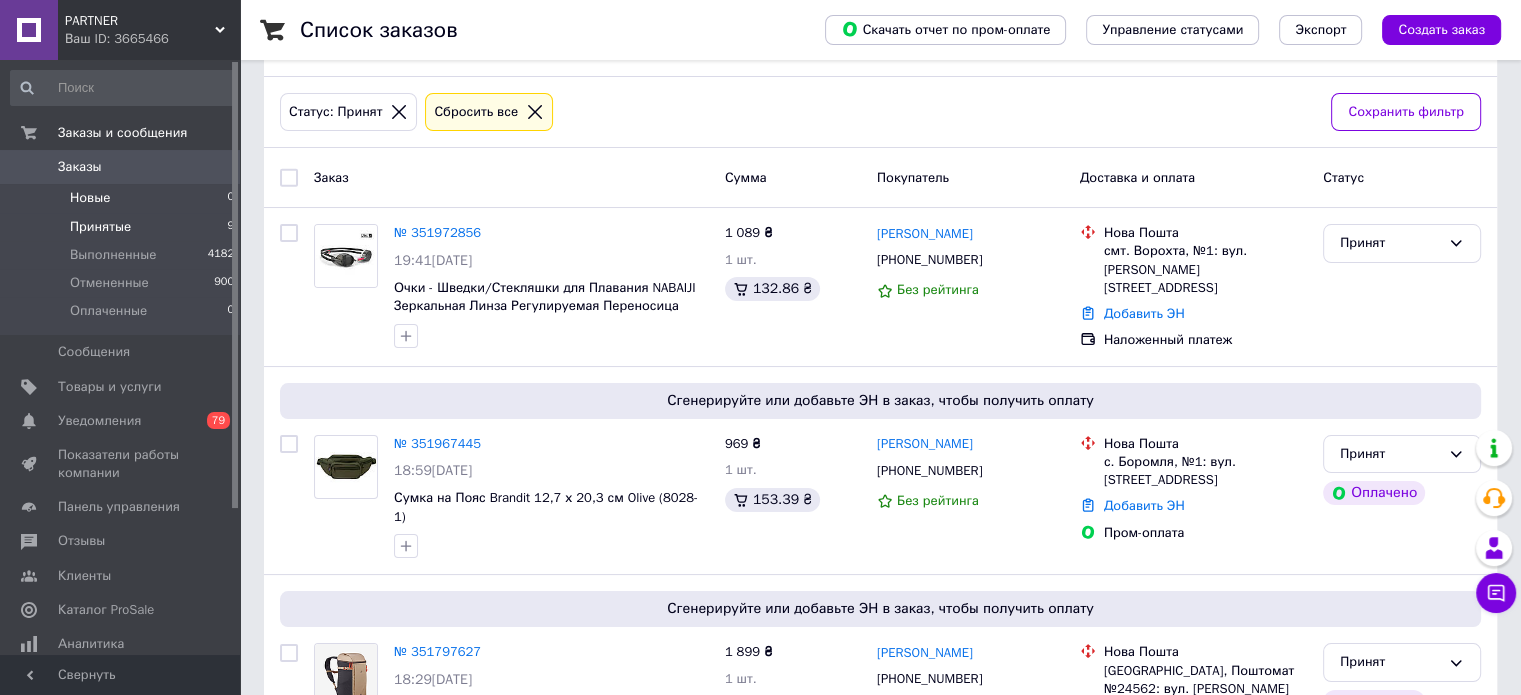 click on "Новые" at bounding box center (90, 198) 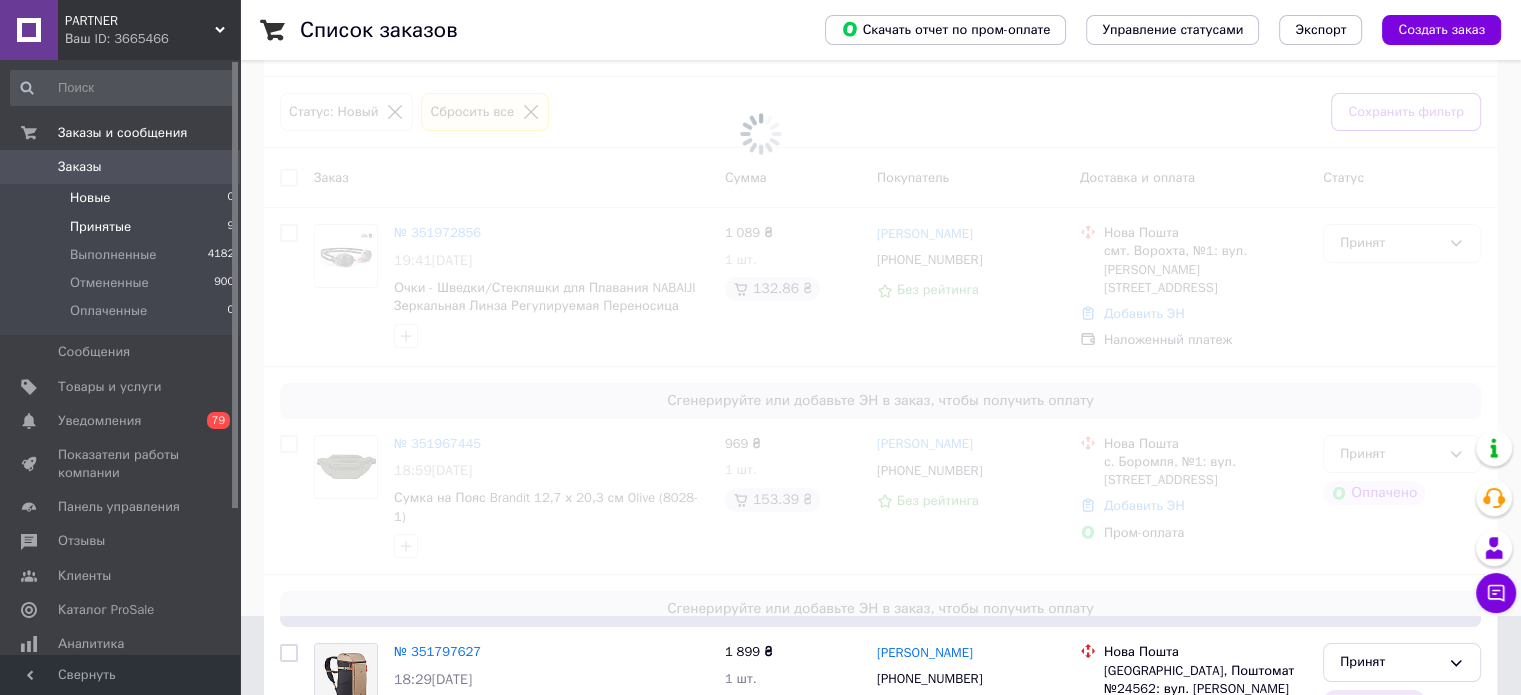 scroll, scrollTop: 0, scrollLeft: 0, axis: both 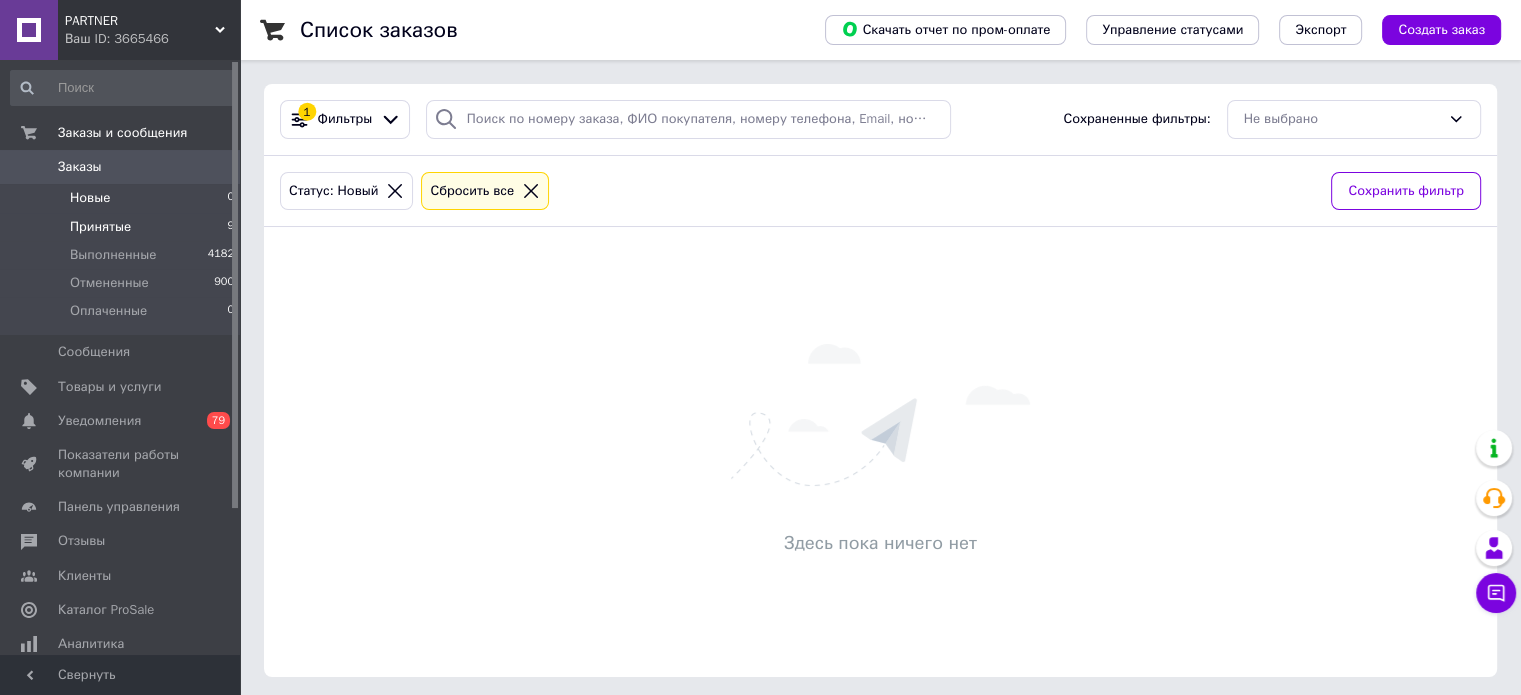 click on "Принятые" at bounding box center [100, 227] 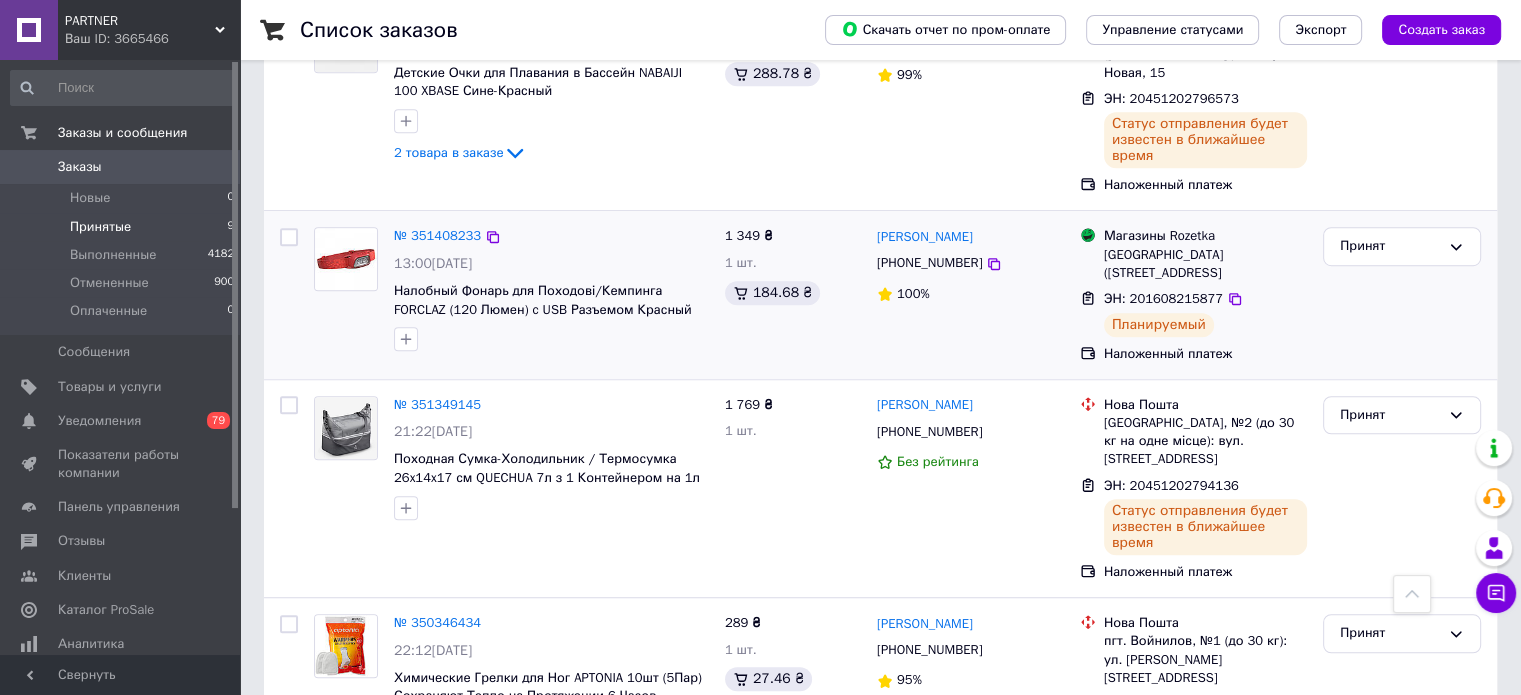 scroll, scrollTop: 1246, scrollLeft: 0, axis: vertical 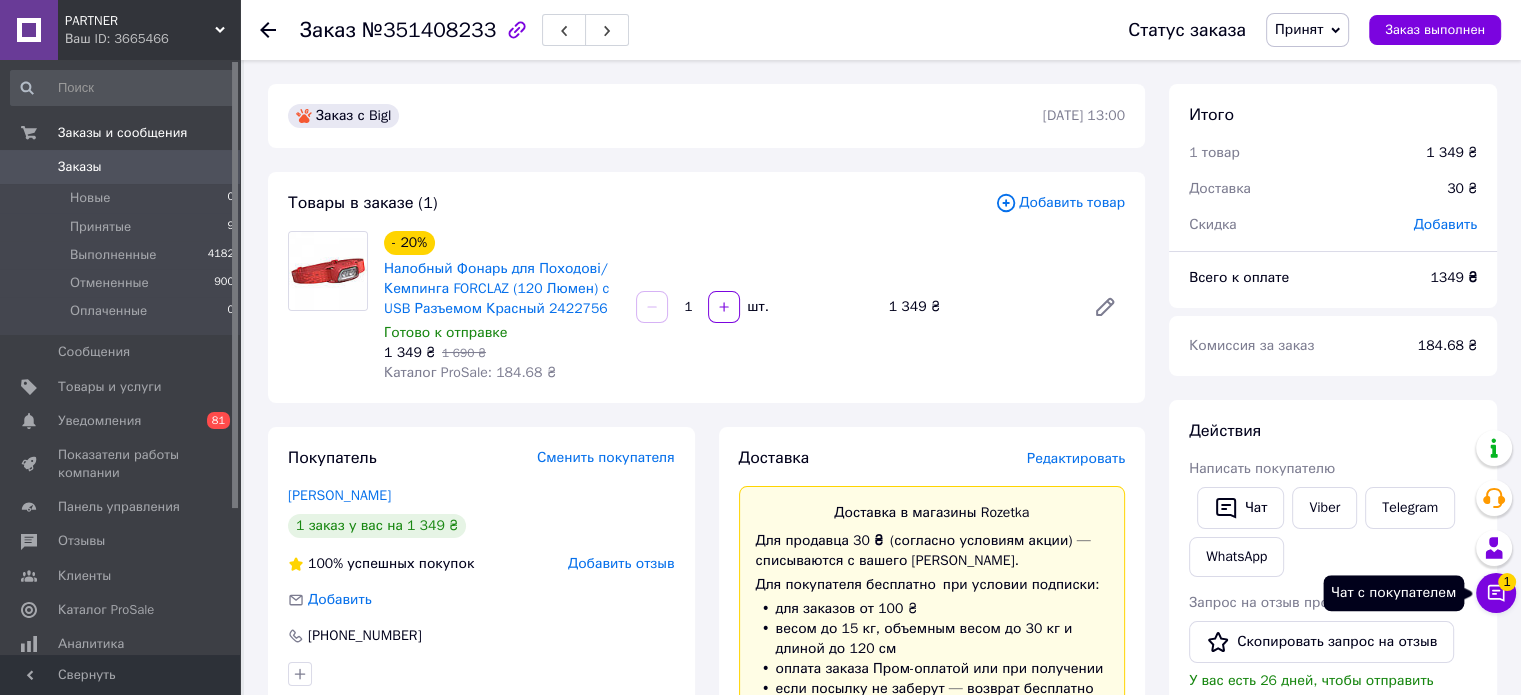 click 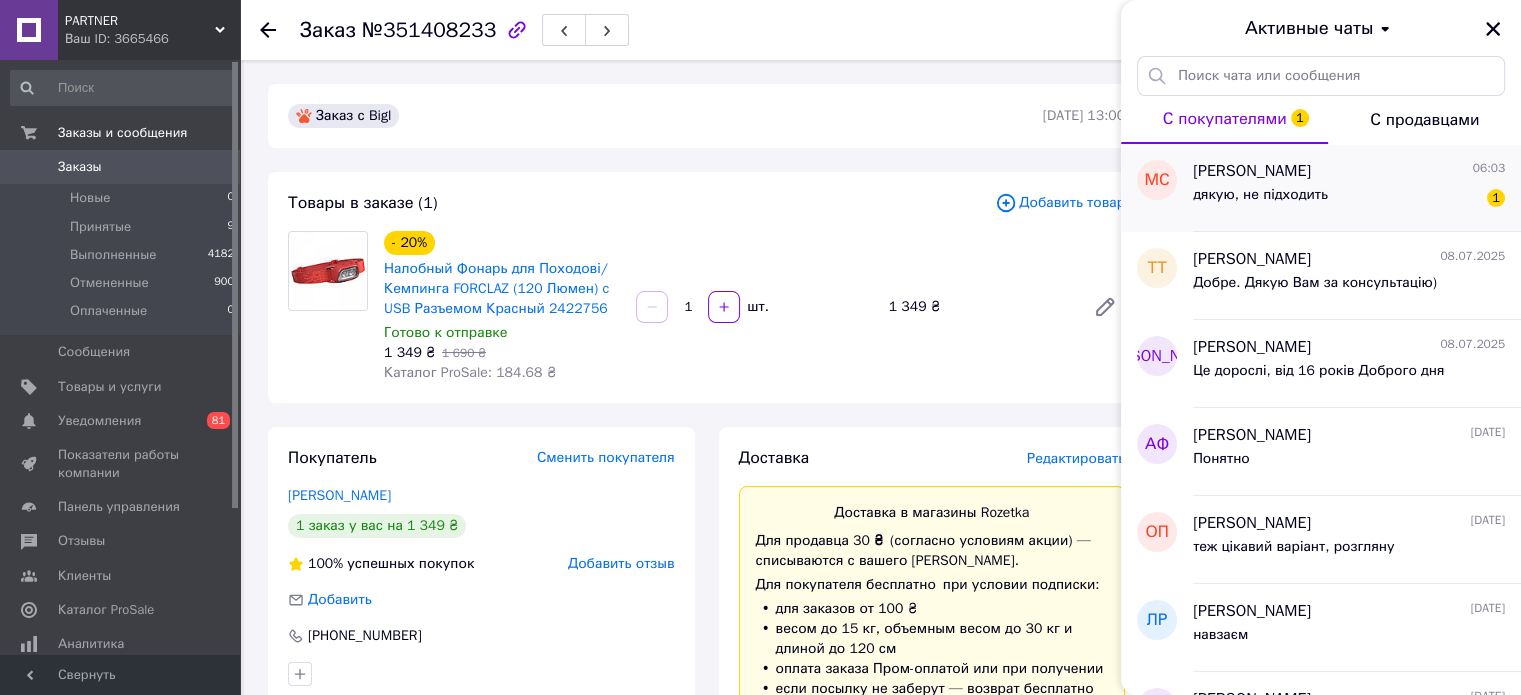 click on "дякую, не підходить 1" at bounding box center (1349, 199) 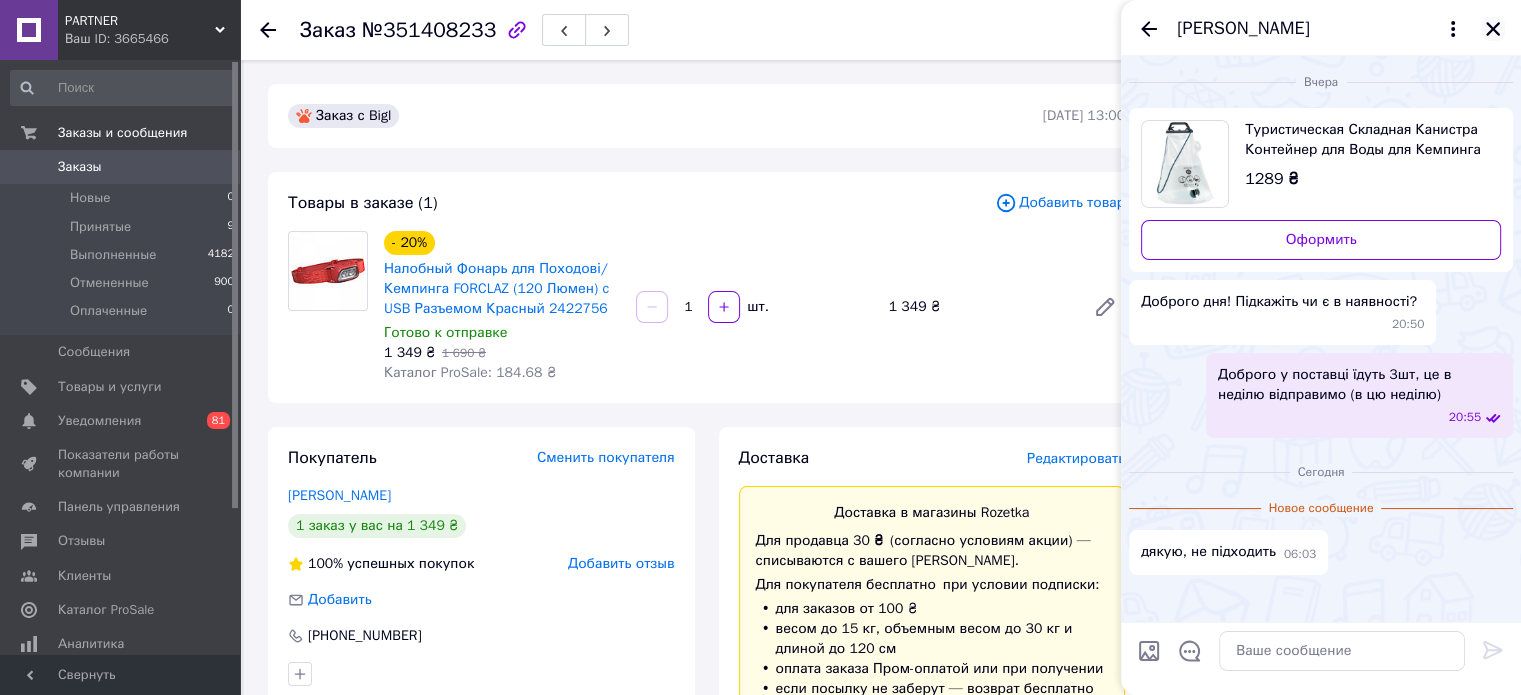click 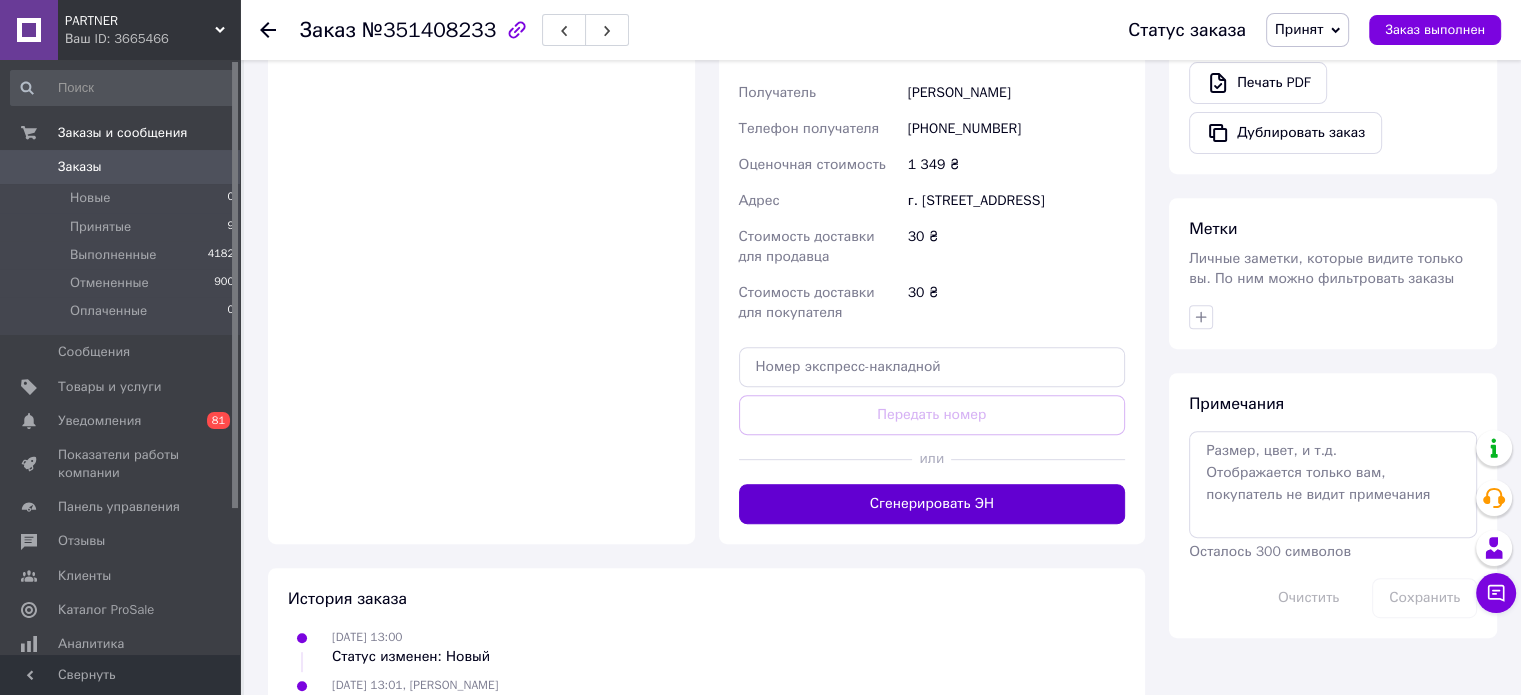 scroll, scrollTop: 856, scrollLeft: 0, axis: vertical 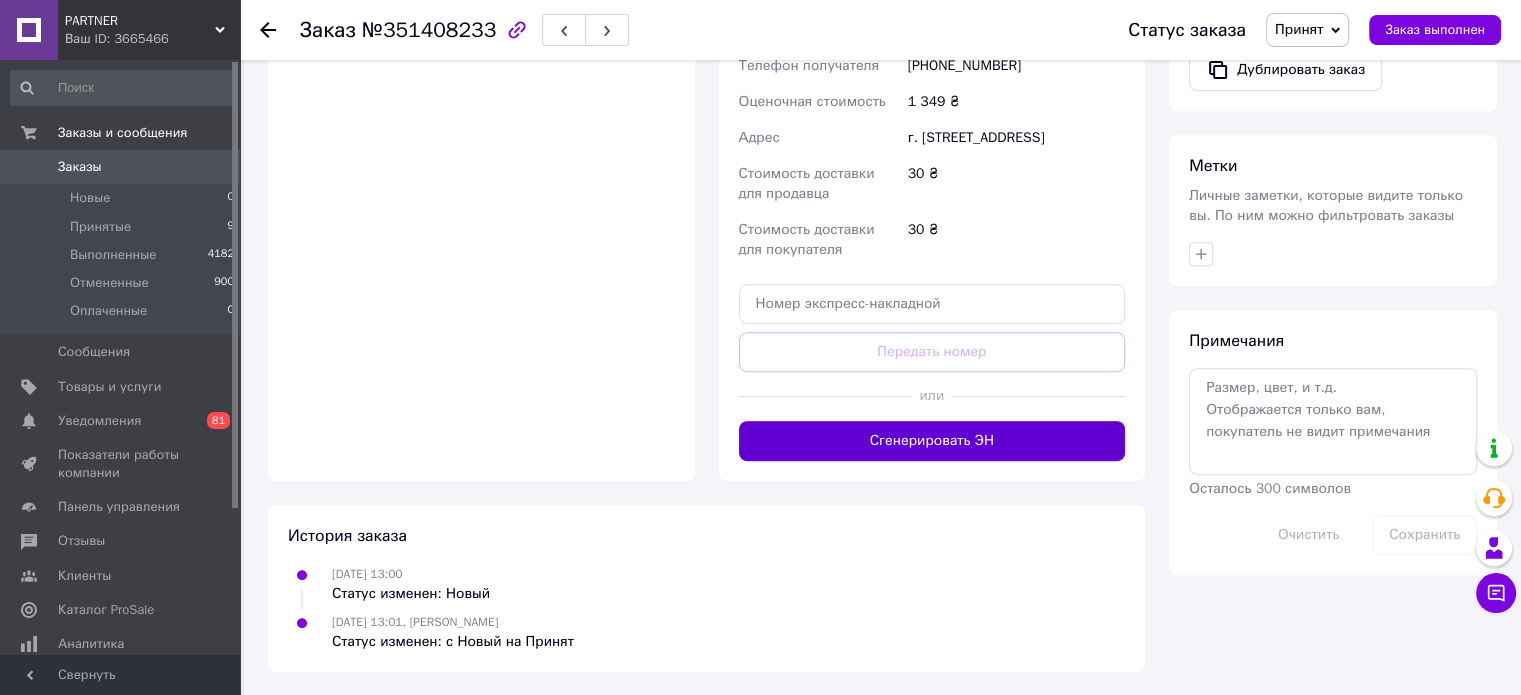 click on "Сгенерировать ЭН" at bounding box center [932, 441] 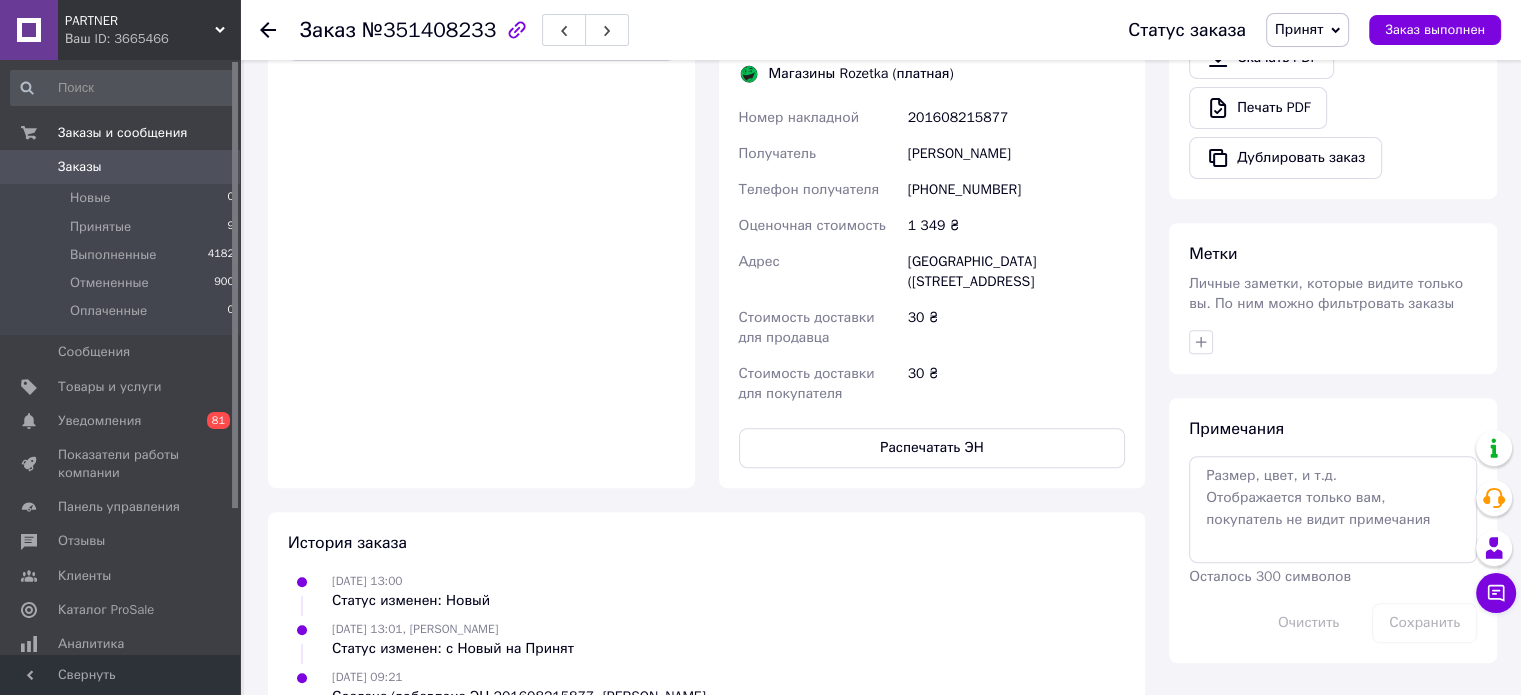 scroll, scrollTop: 845, scrollLeft: 0, axis: vertical 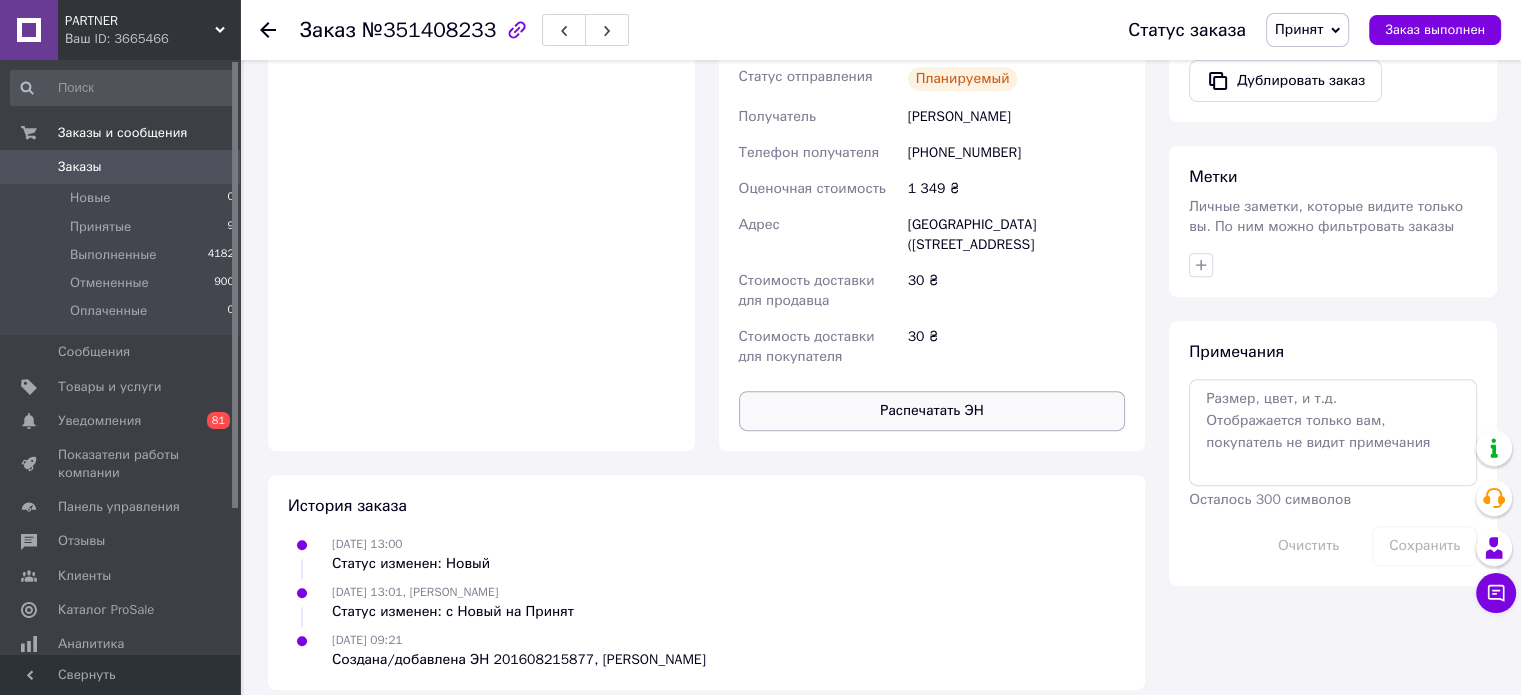 click on "Распечатать ЭН" at bounding box center [932, 411] 